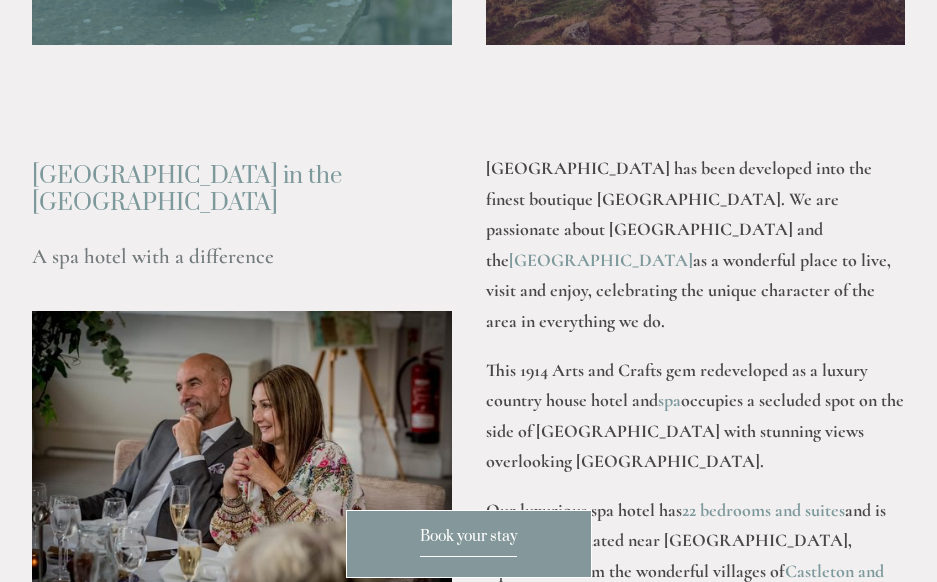 scroll, scrollTop: 2100, scrollLeft: 0, axis: vertical 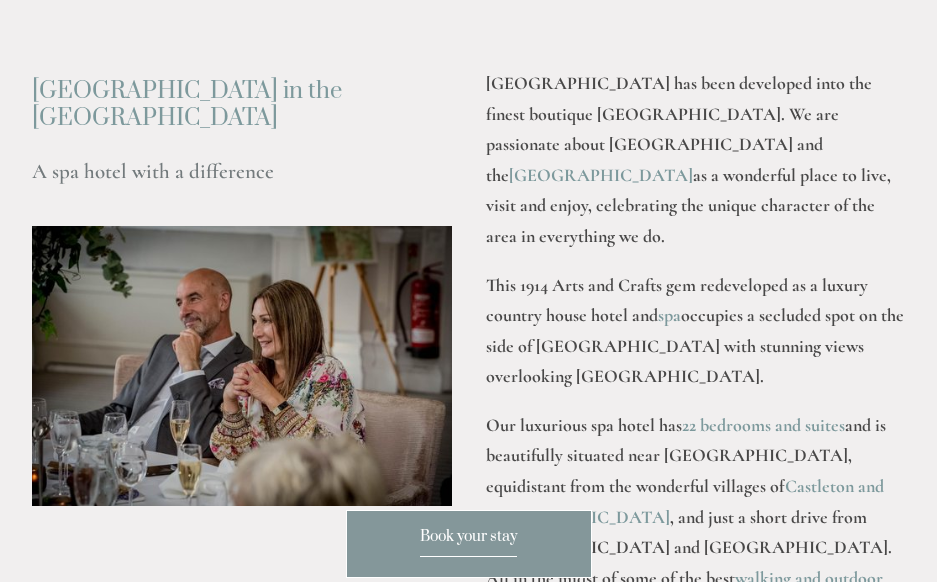click on "Rooms
Rooms
Your Stay
Book a stay
Offers
Spa
Spa
About" at bounding box center (468, 1172) 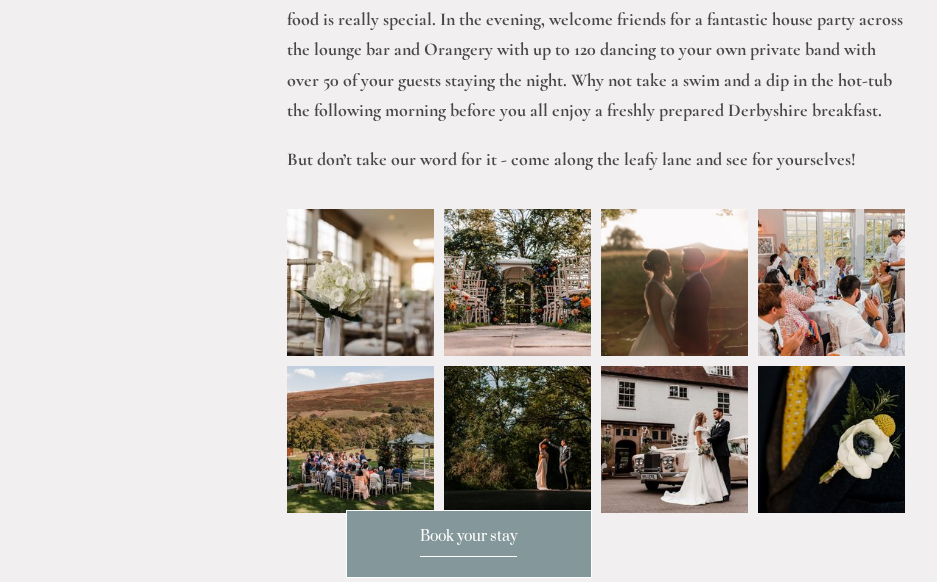 scroll, scrollTop: 800, scrollLeft: 0, axis: vertical 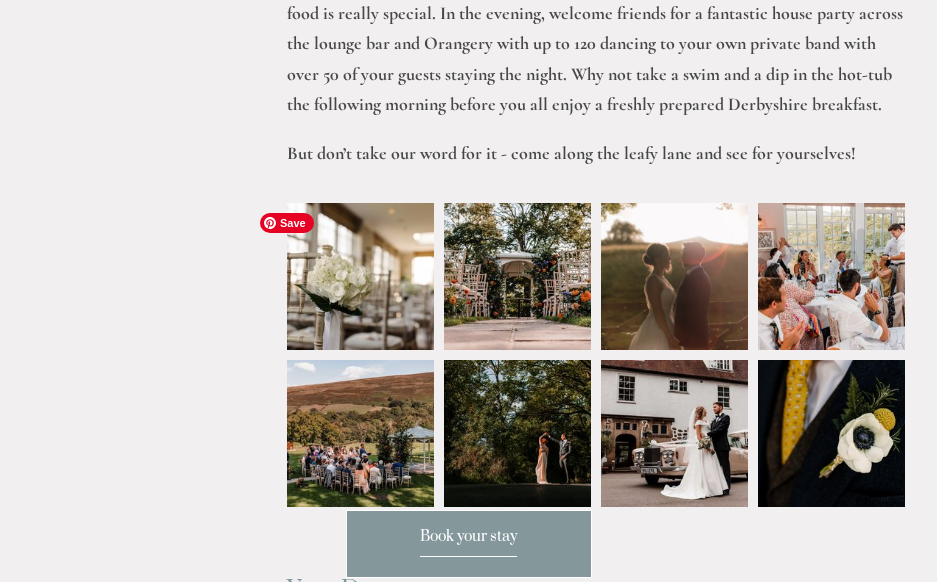 click at bounding box center (360, 276) 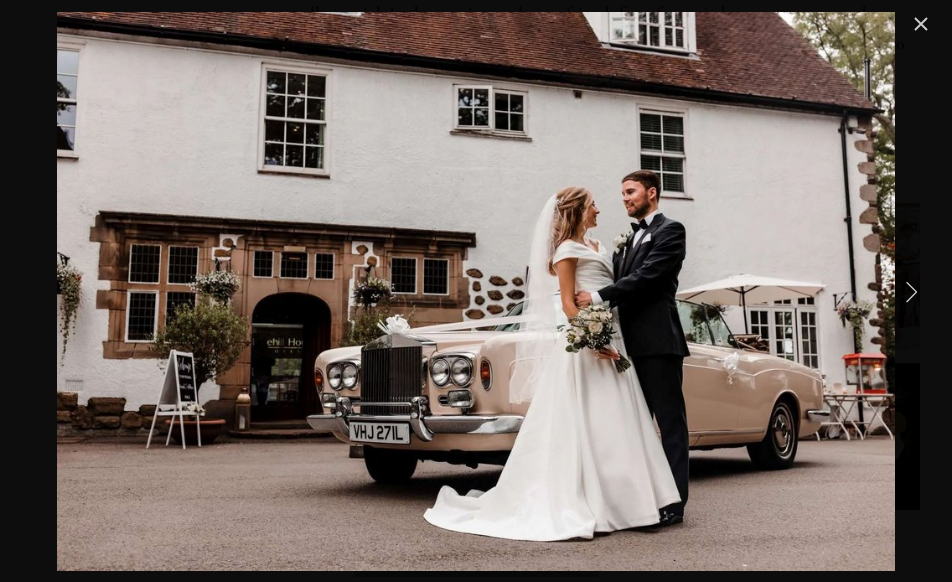 click at bounding box center (911, 291) 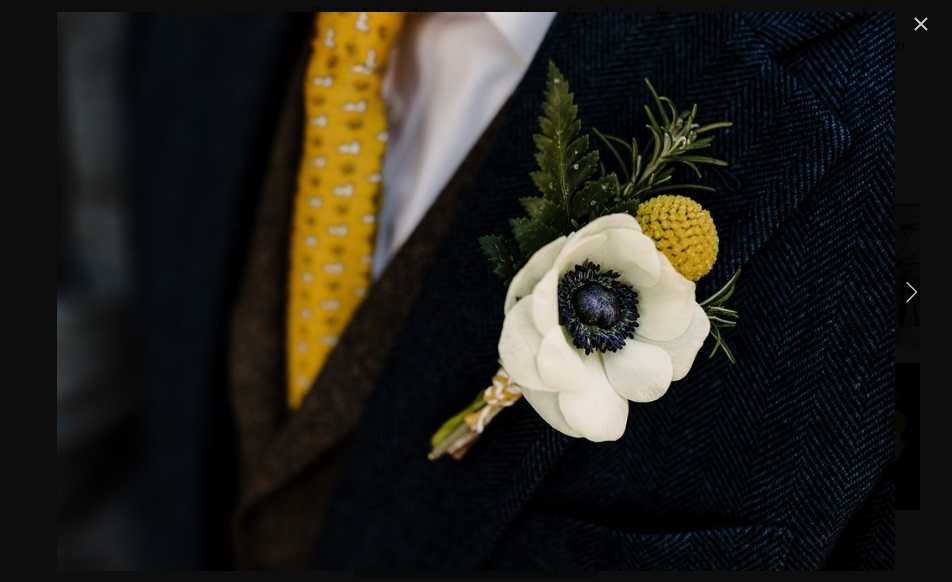 click at bounding box center (911, 291) 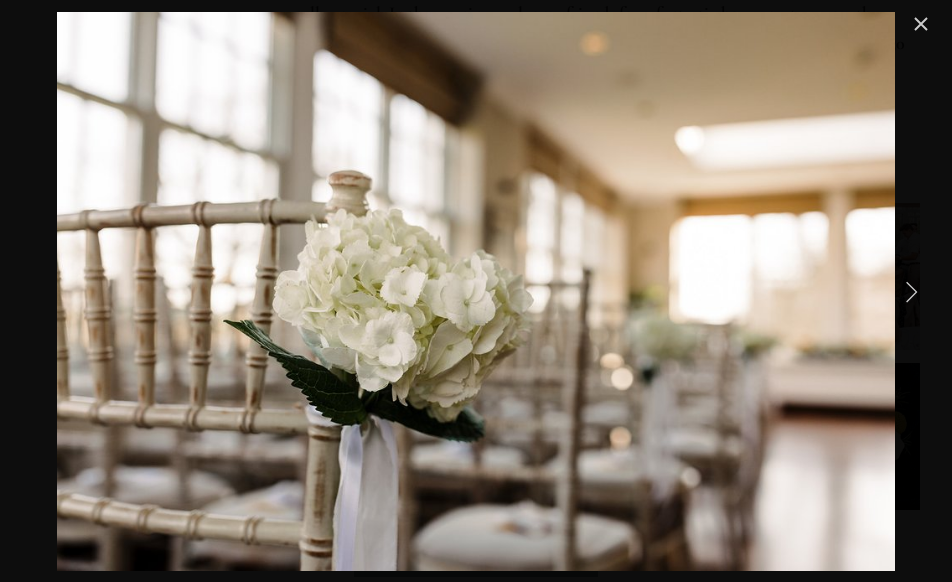 click at bounding box center [911, 291] 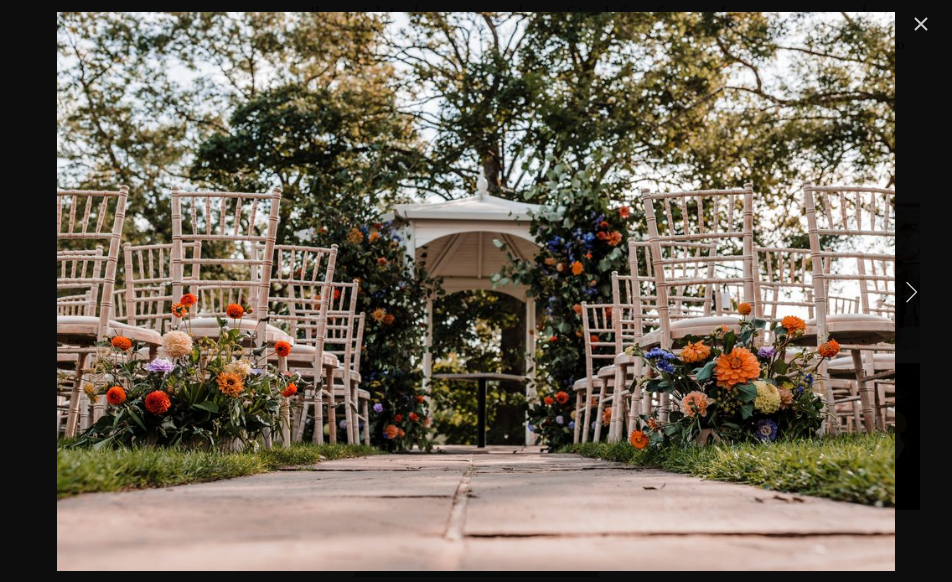 click at bounding box center [911, 291] 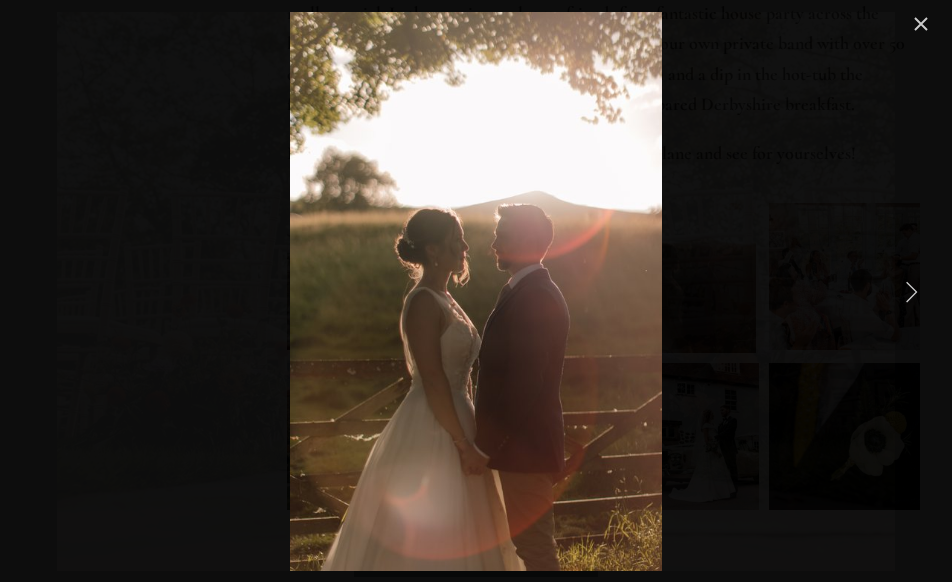click at bounding box center [911, 291] 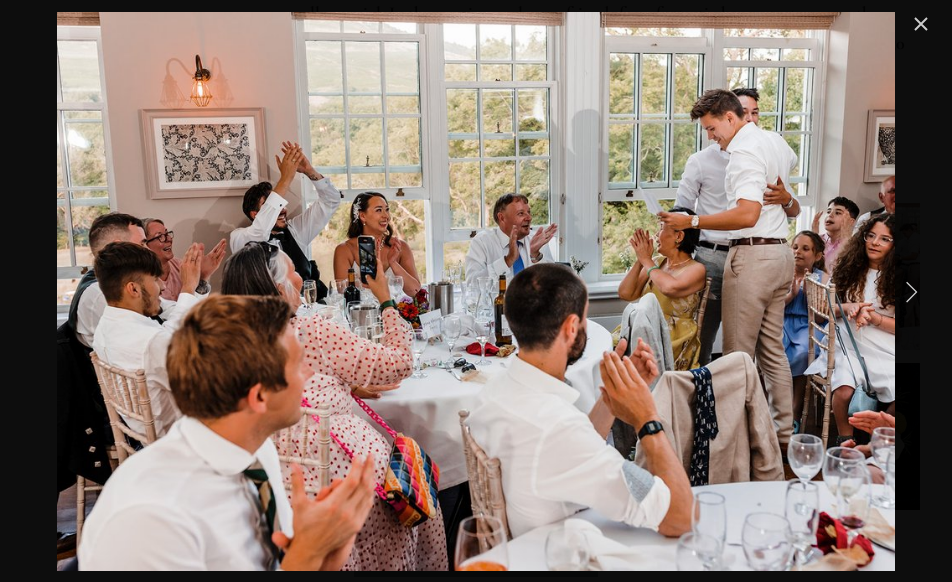 click at bounding box center (911, 291) 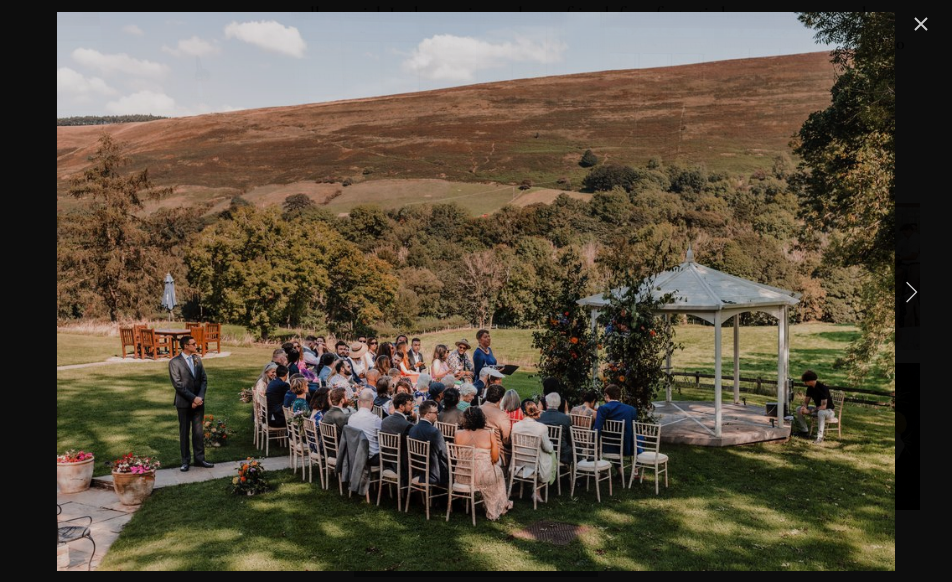 click at bounding box center [911, 291] 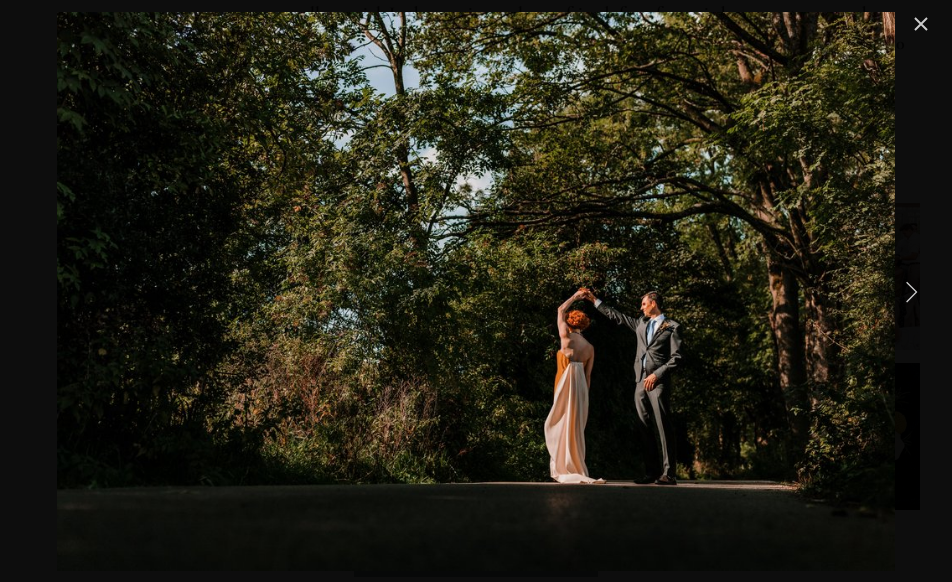 click at bounding box center (921, 24) 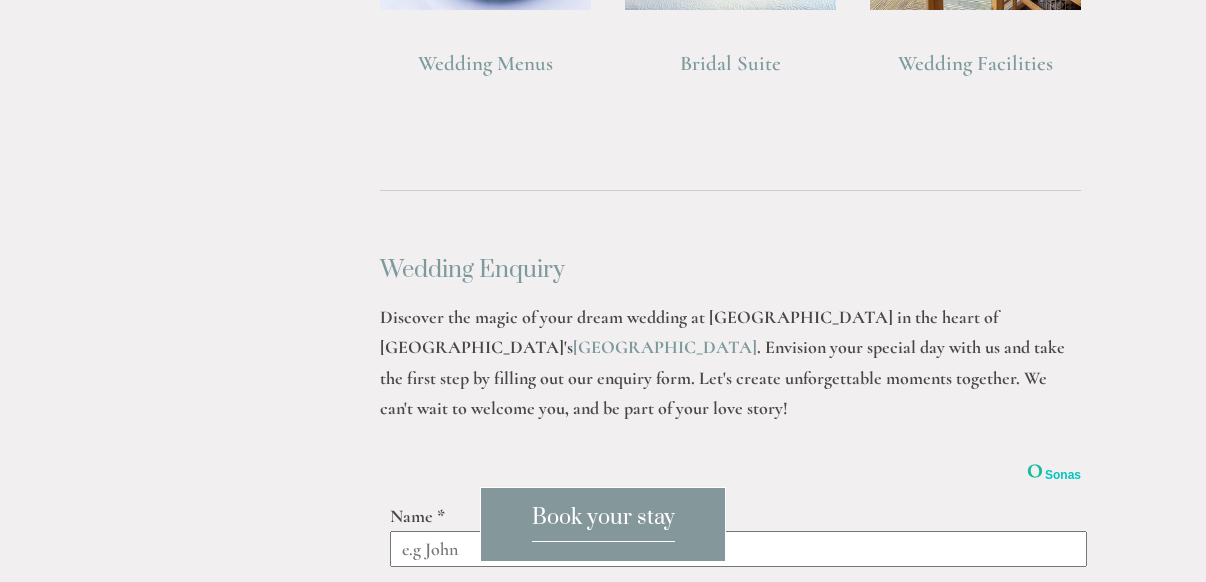 scroll, scrollTop: 1420, scrollLeft: 0, axis: vertical 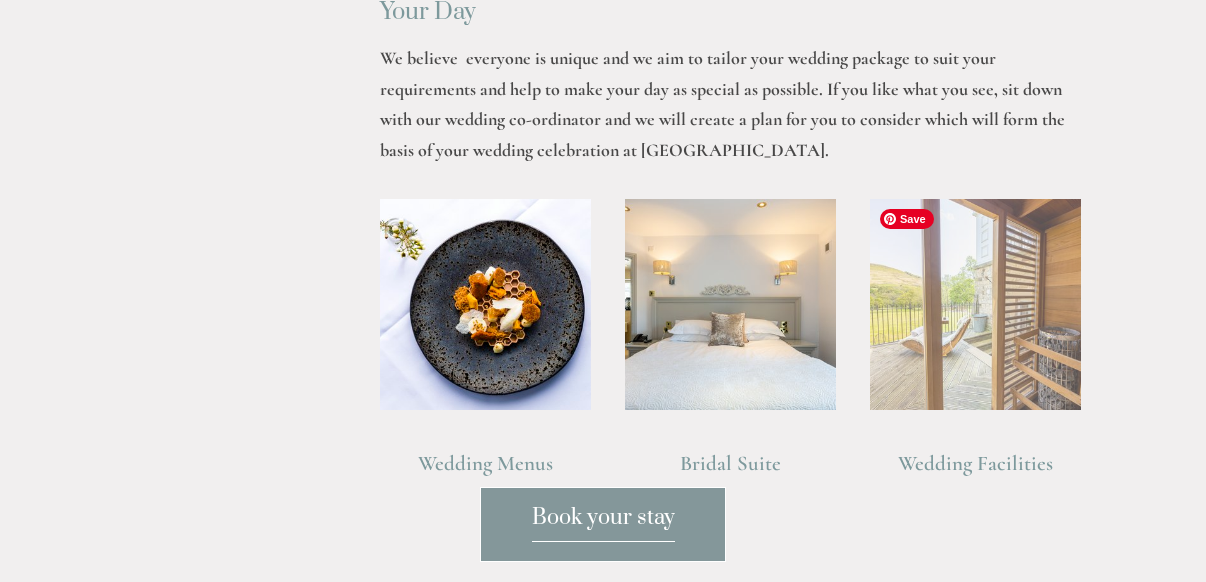 click at bounding box center (975, 304) 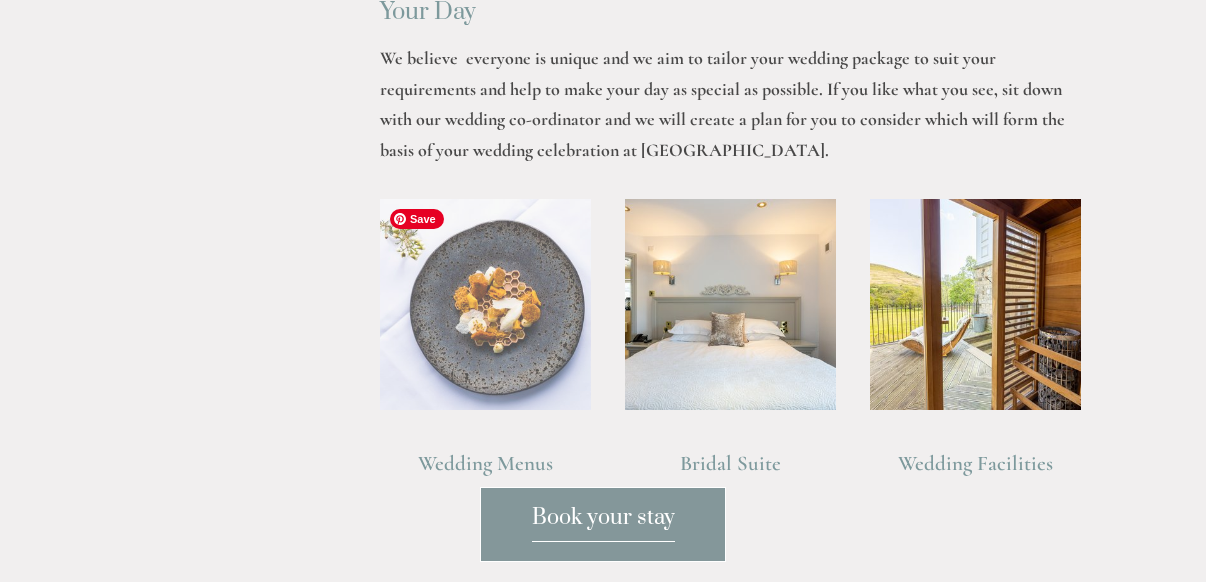 click at bounding box center (485, 304) 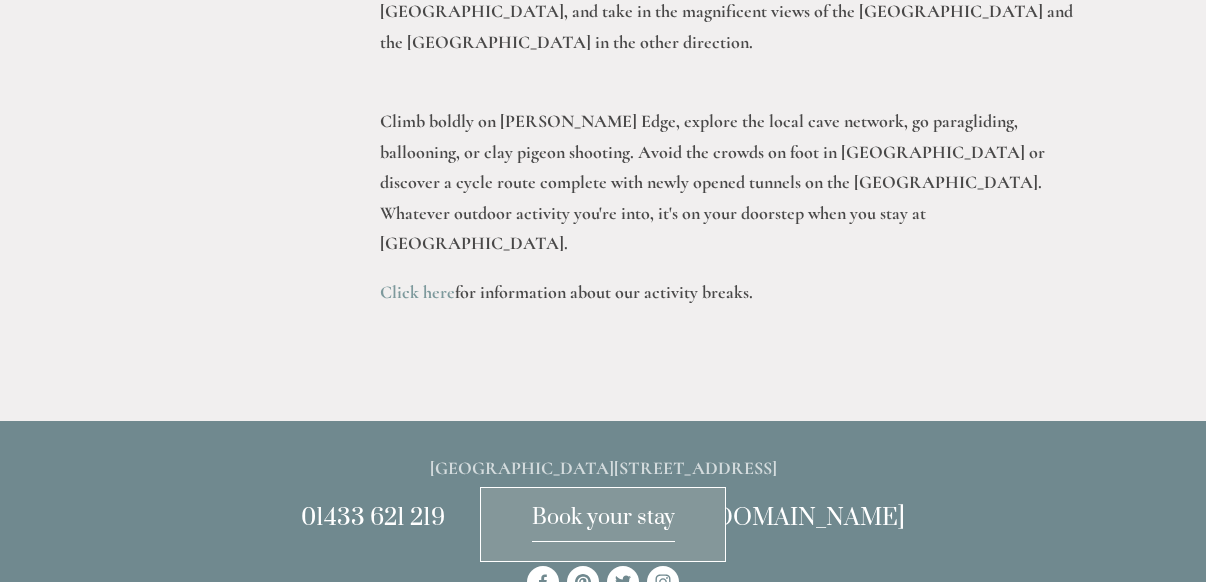 scroll, scrollTop: 4600, scrollLeft: 0, axis: vertical 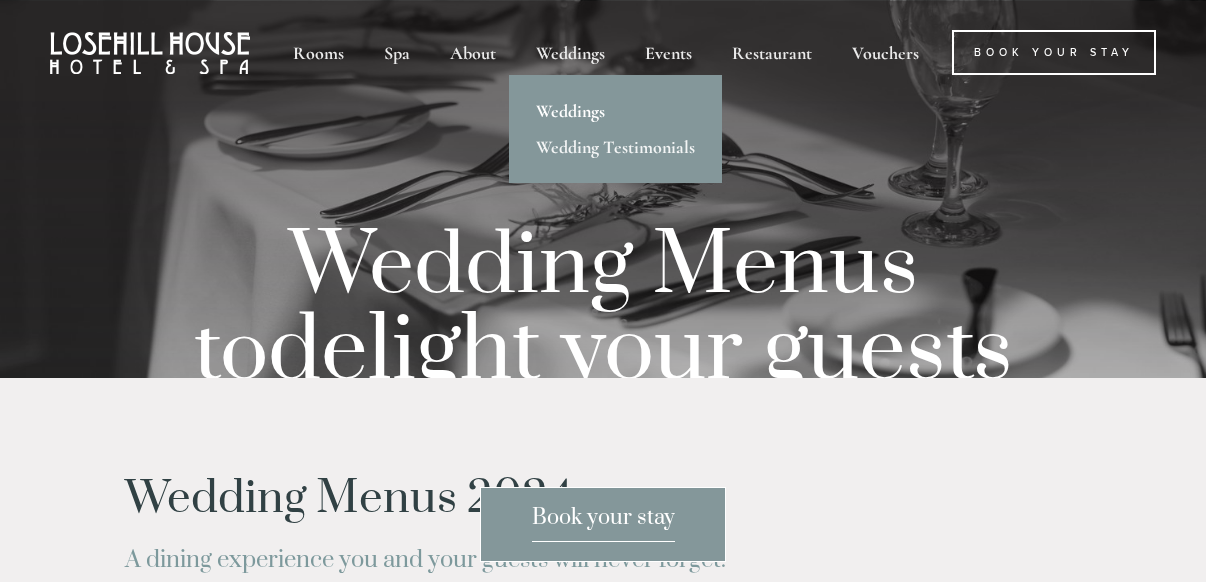 click on "Weddings" at bounding box center [615, 111] 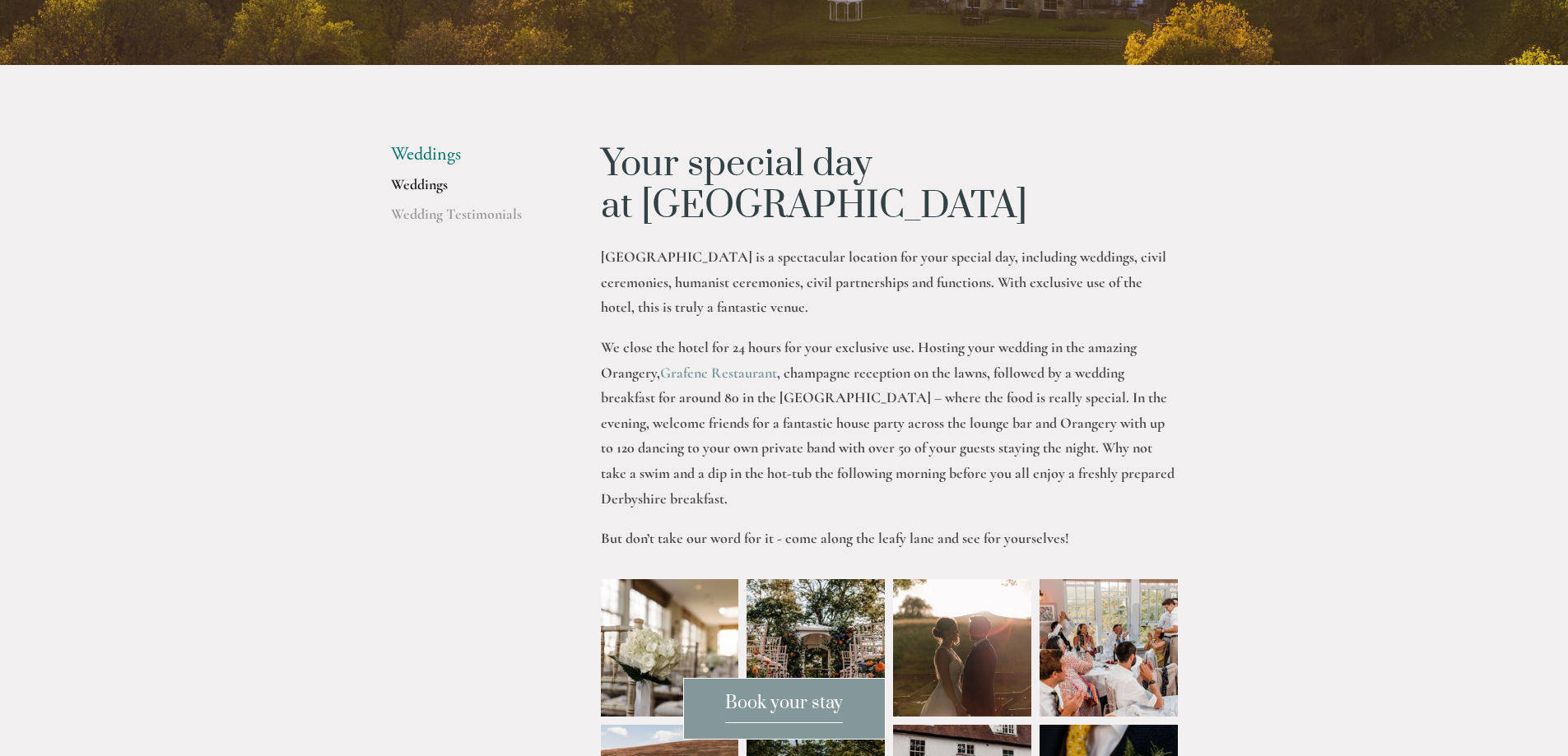 scroll, scrollTop: 427, scrollLeft: 0, axis: vertical 